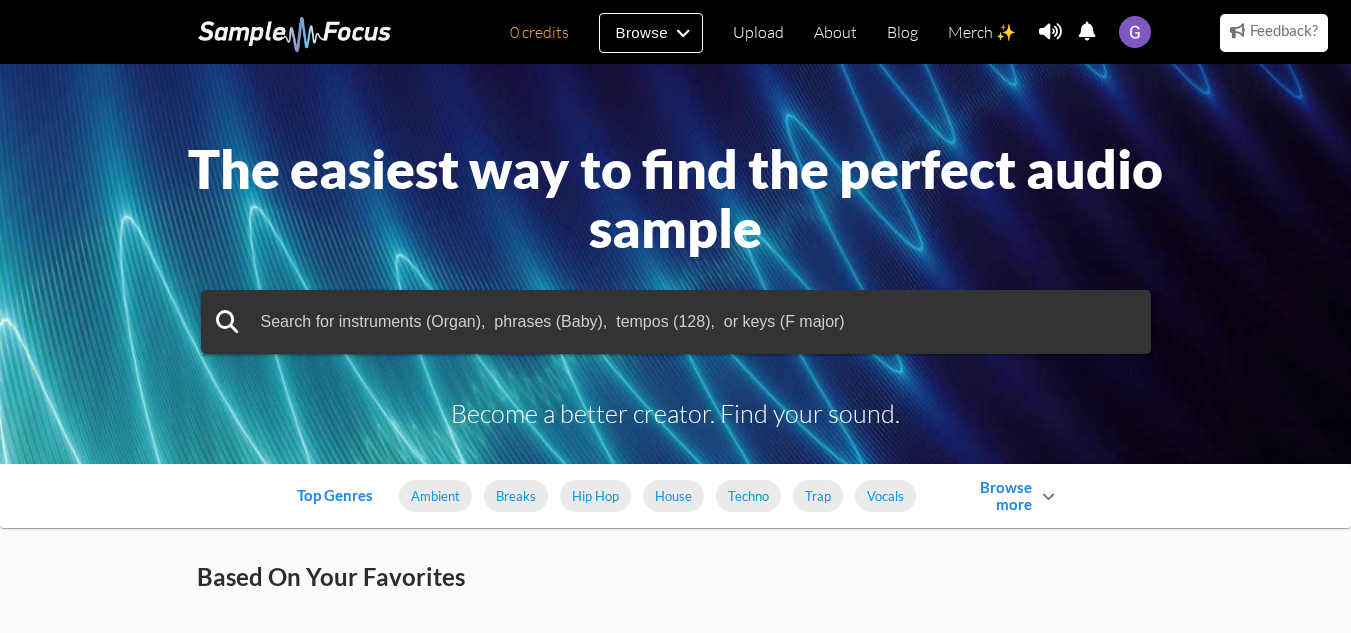 scroll, scrollTop: 0, scrollLeft: 0, axis: both 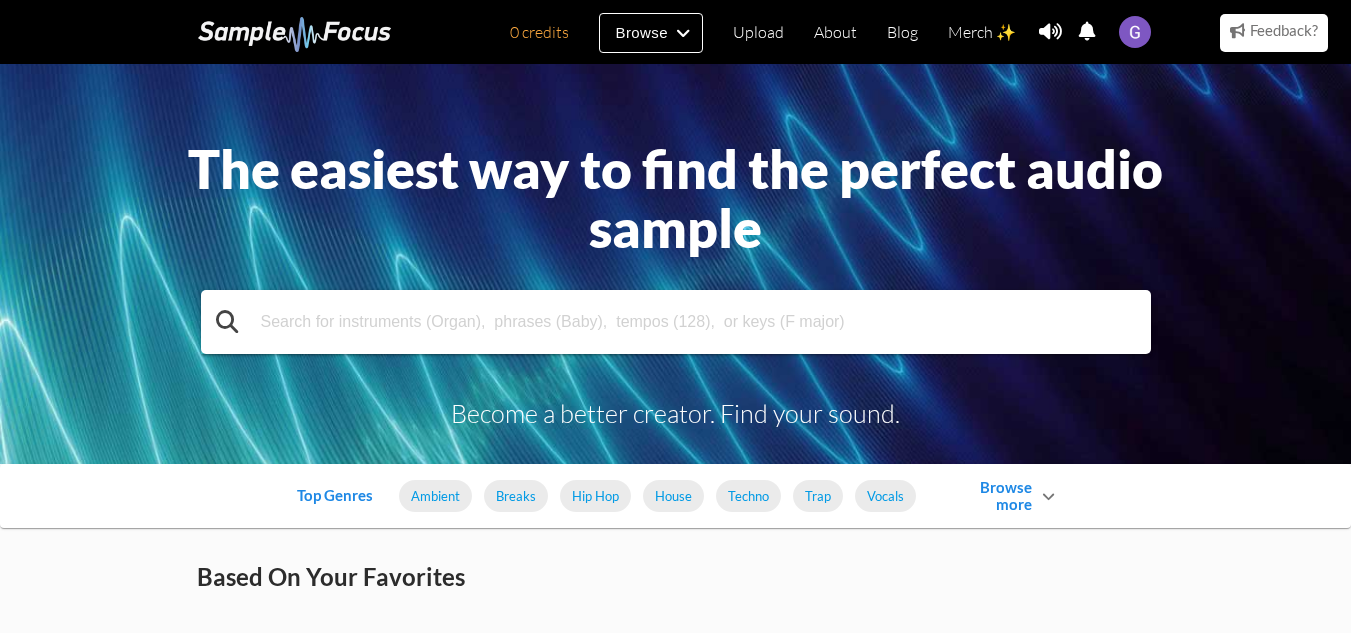 click at bounding box center (676, 322) 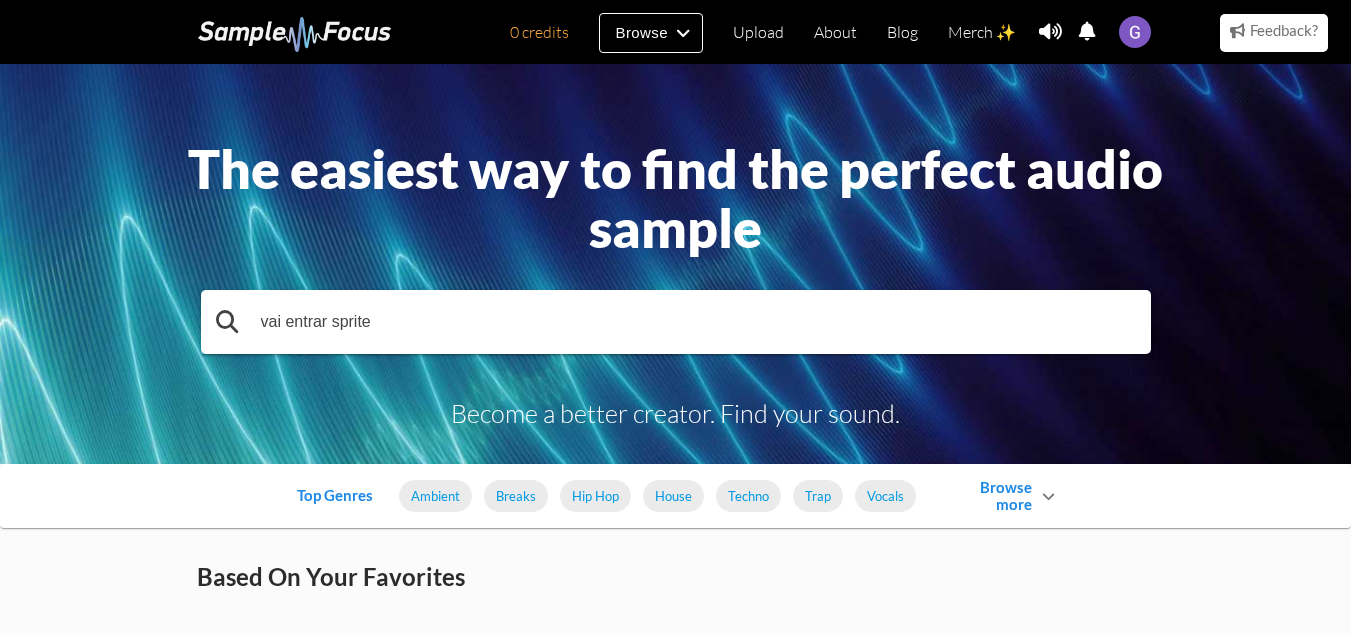 type on "vai entrar sprite" 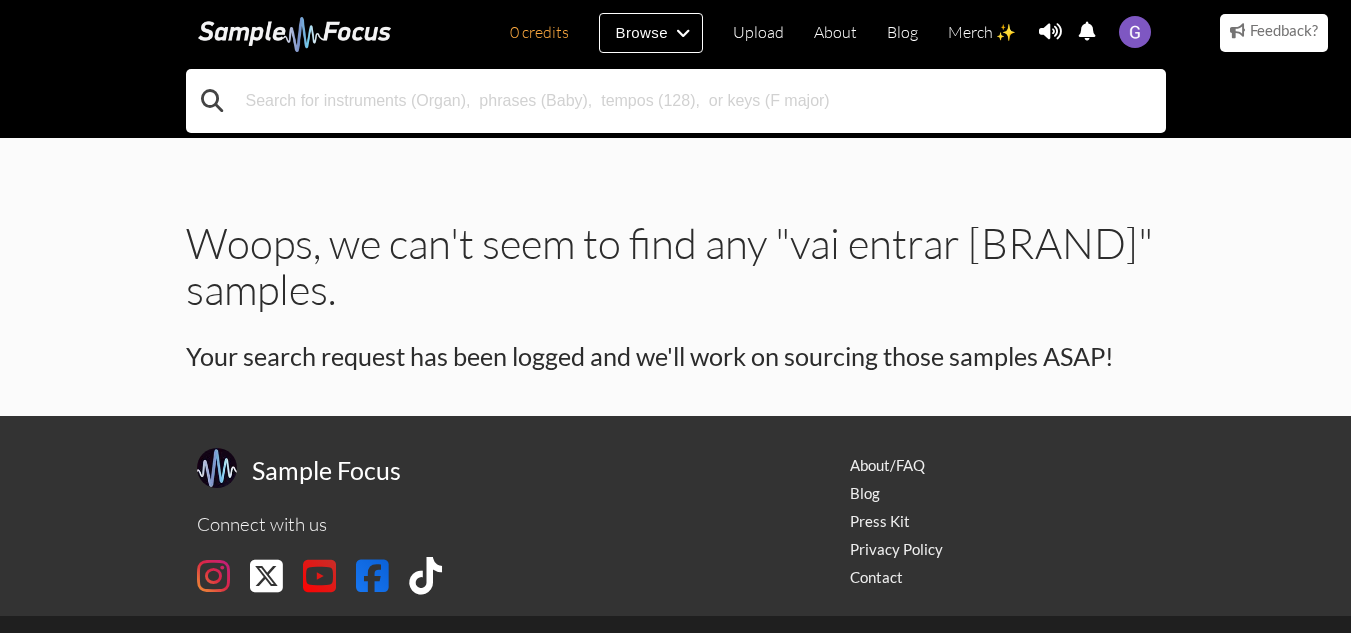 drag, startPoint x: 381, startPoint y: 107, endPoint x: 154, endPoint y: 136, distance: 228.84492 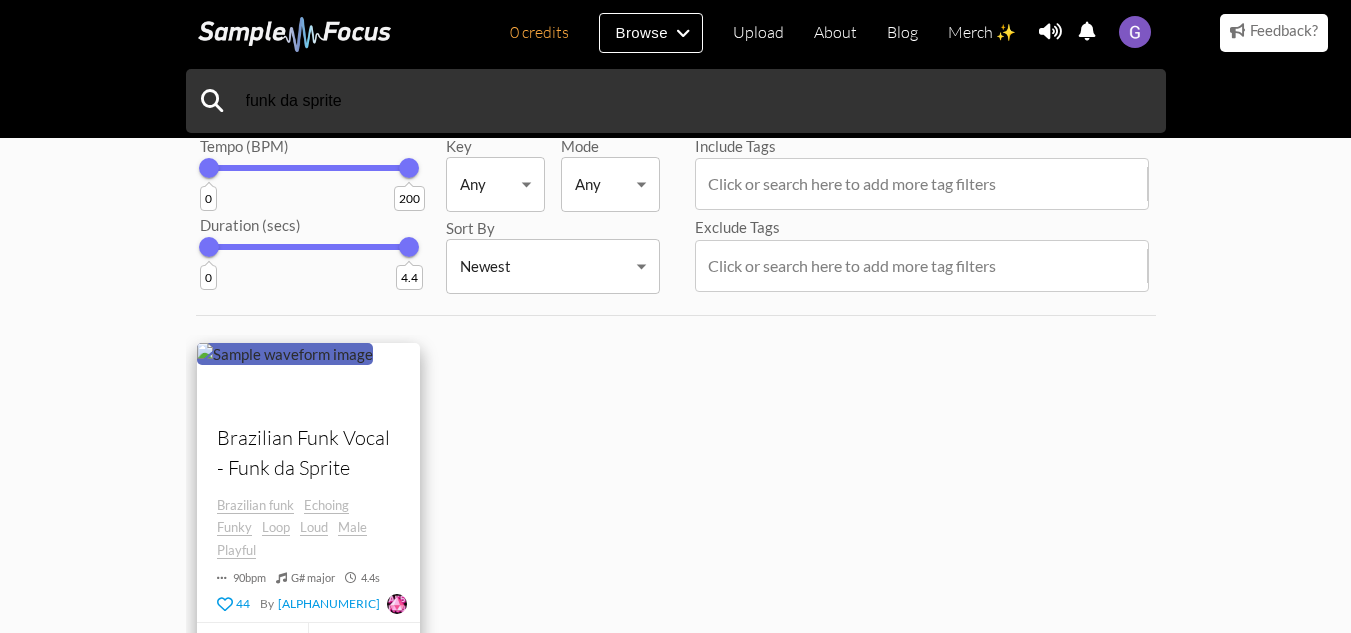 scroll, scrollTop: 170, scrollLeft: 0, axis: vertical 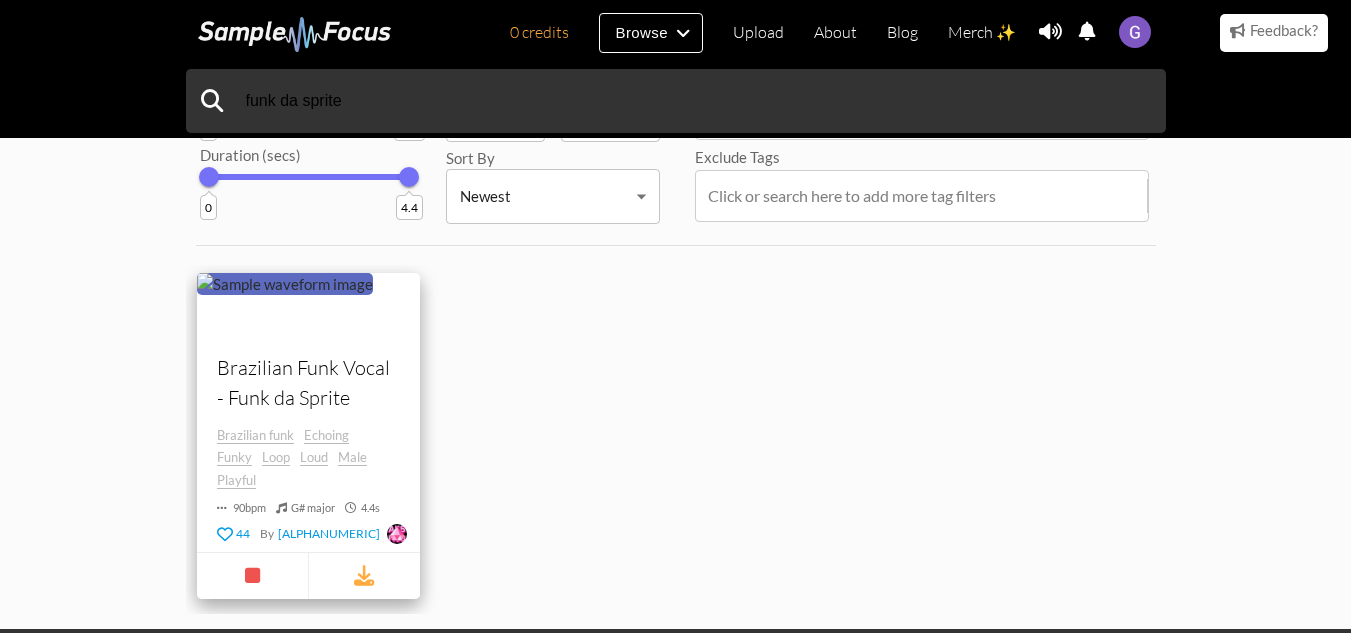 click at bounding box center (197, 347) 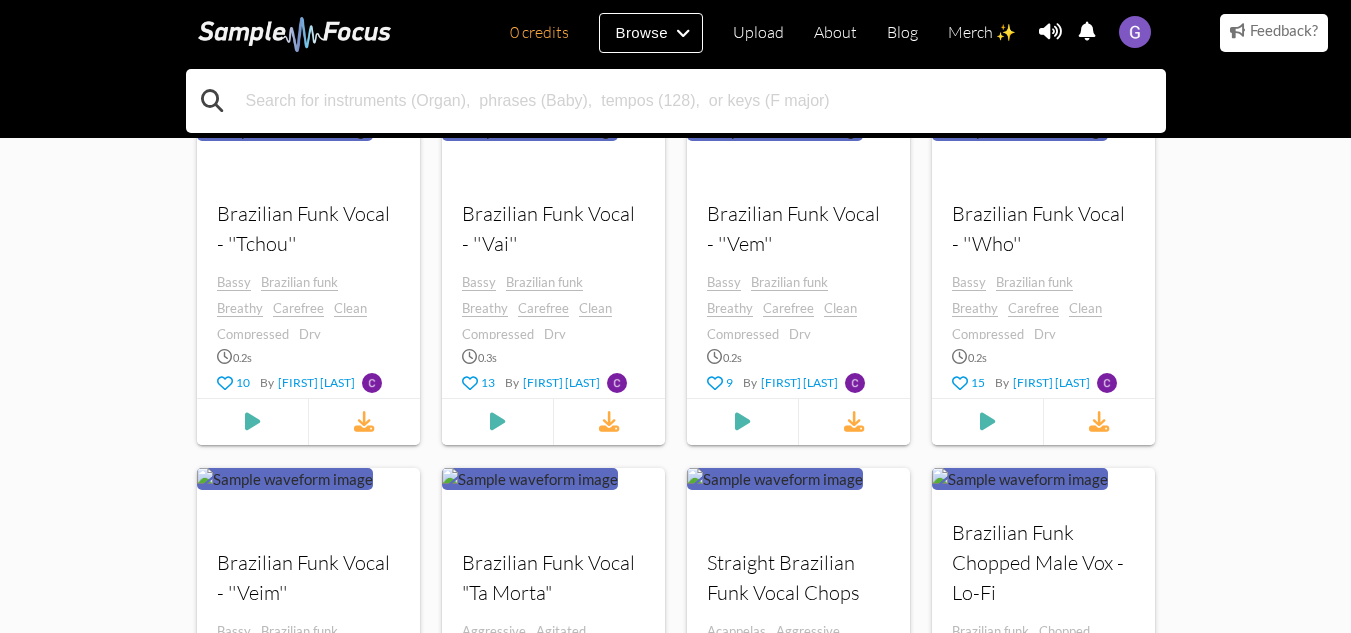 click at bounding box center (676, 101) 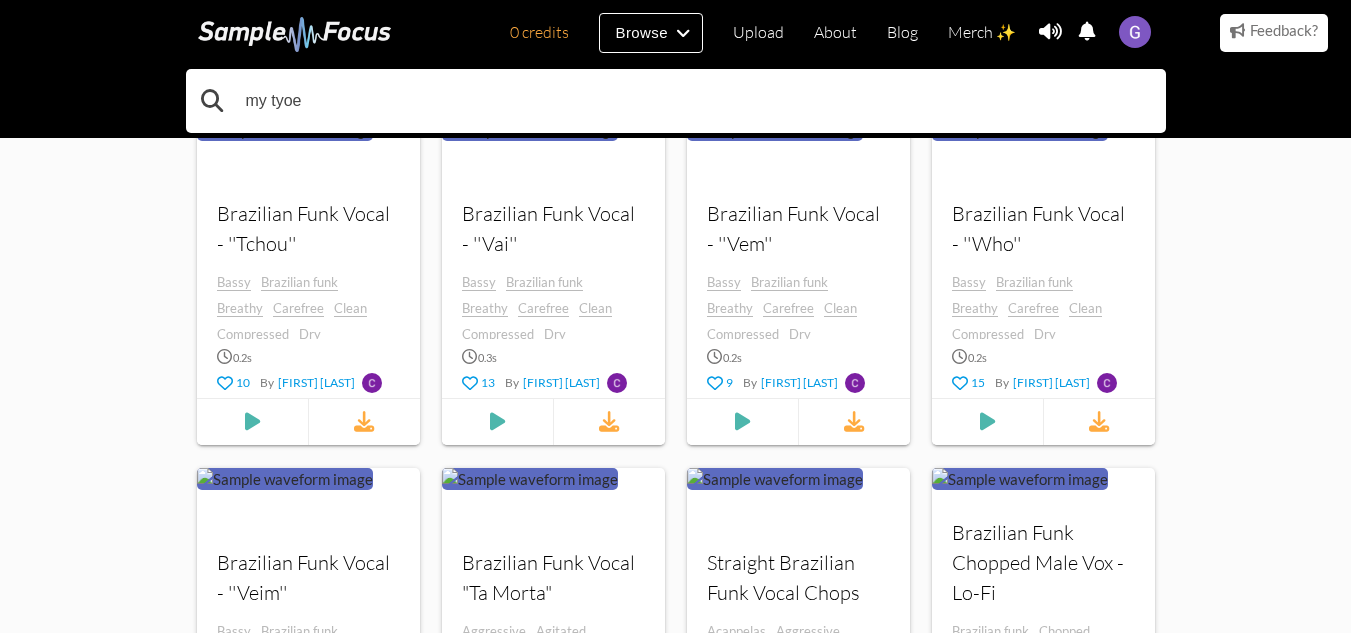 type on "my tyoe" 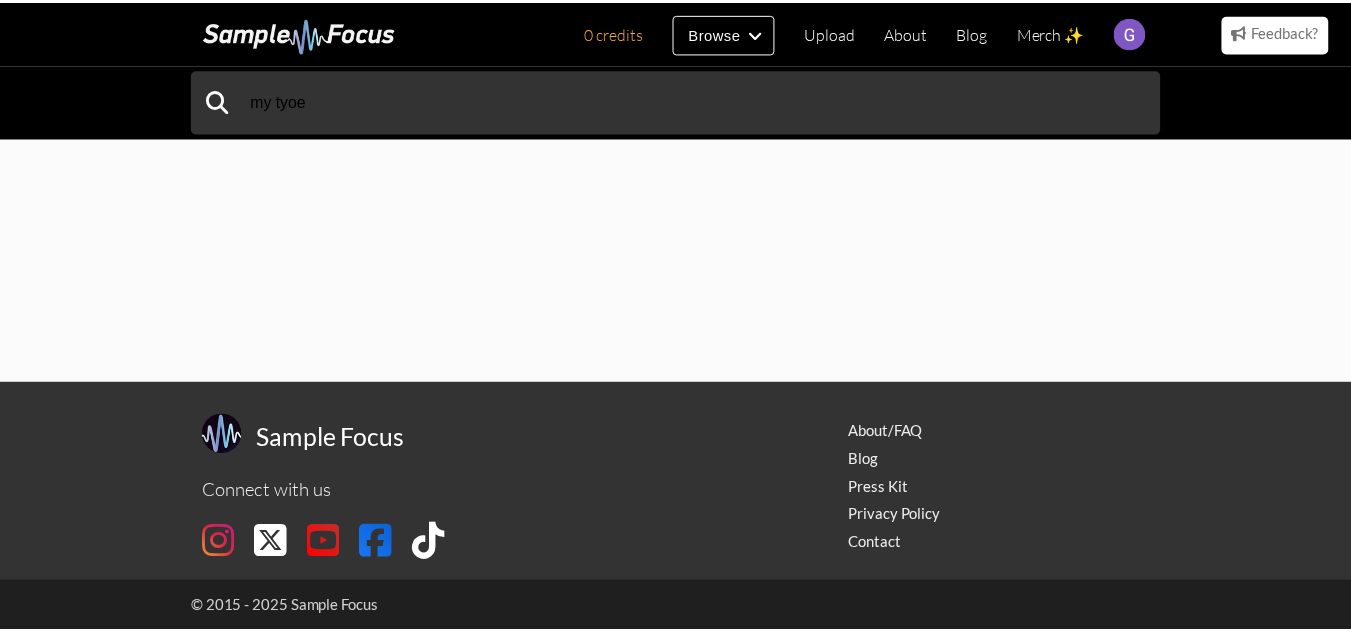 scroll, scrollTop: 0, scrollLeft: 0, axis: both 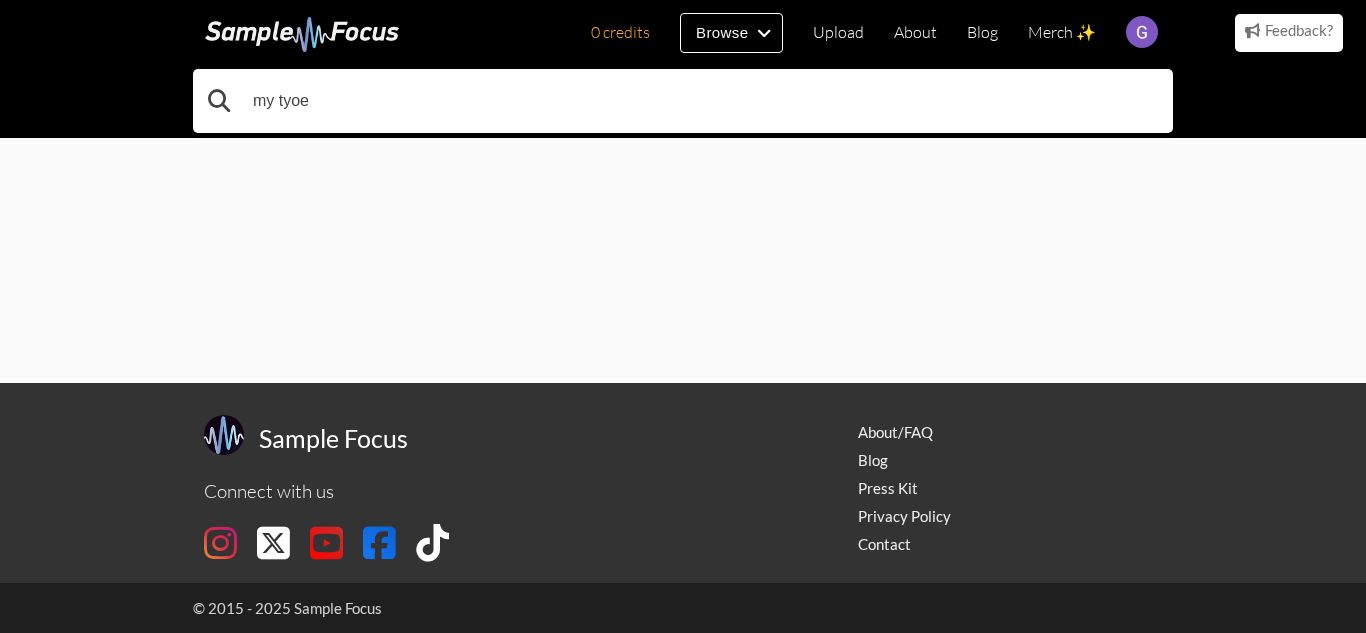 click on "my tyoe" at bounding box center [683, 101] 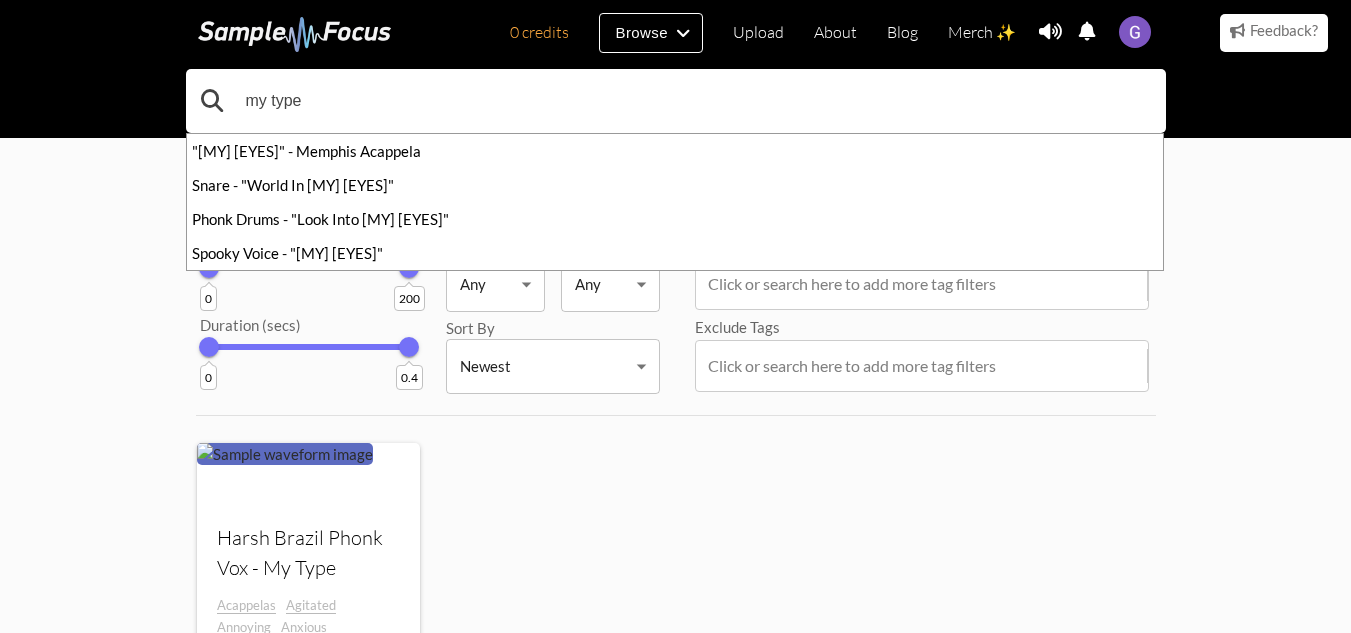 type on "my type" 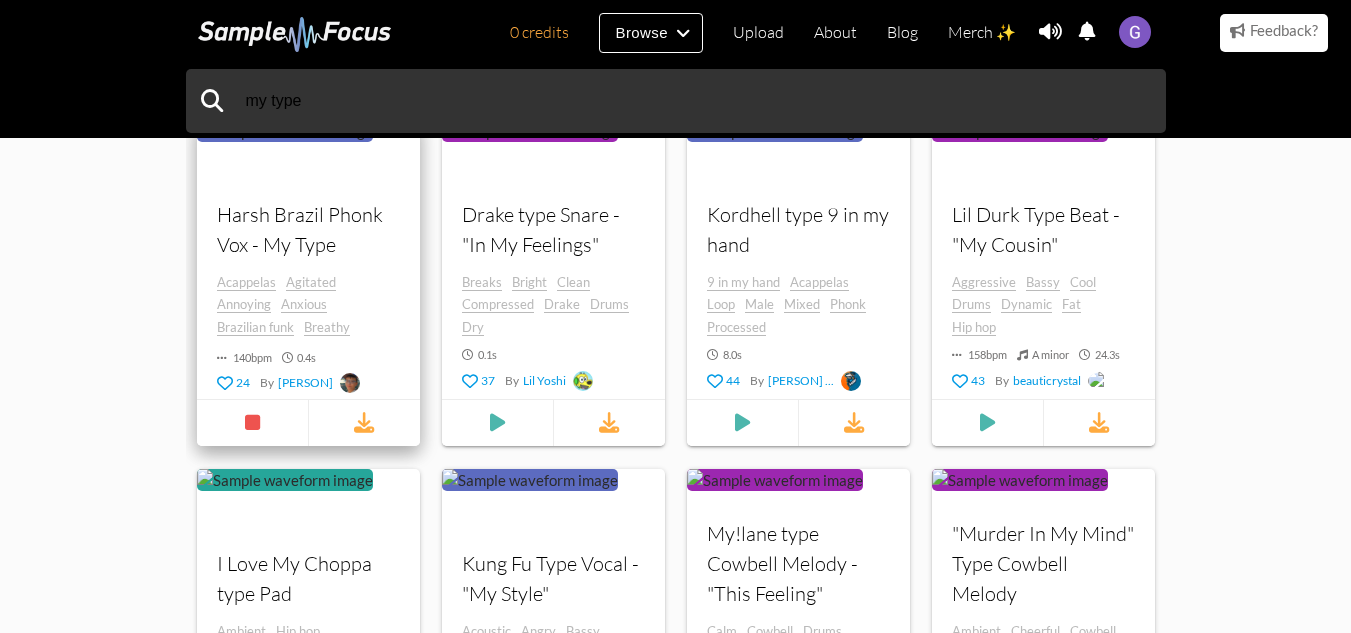 scroll, scrollTop: 319, scrollLeft: 0, axis: vertical 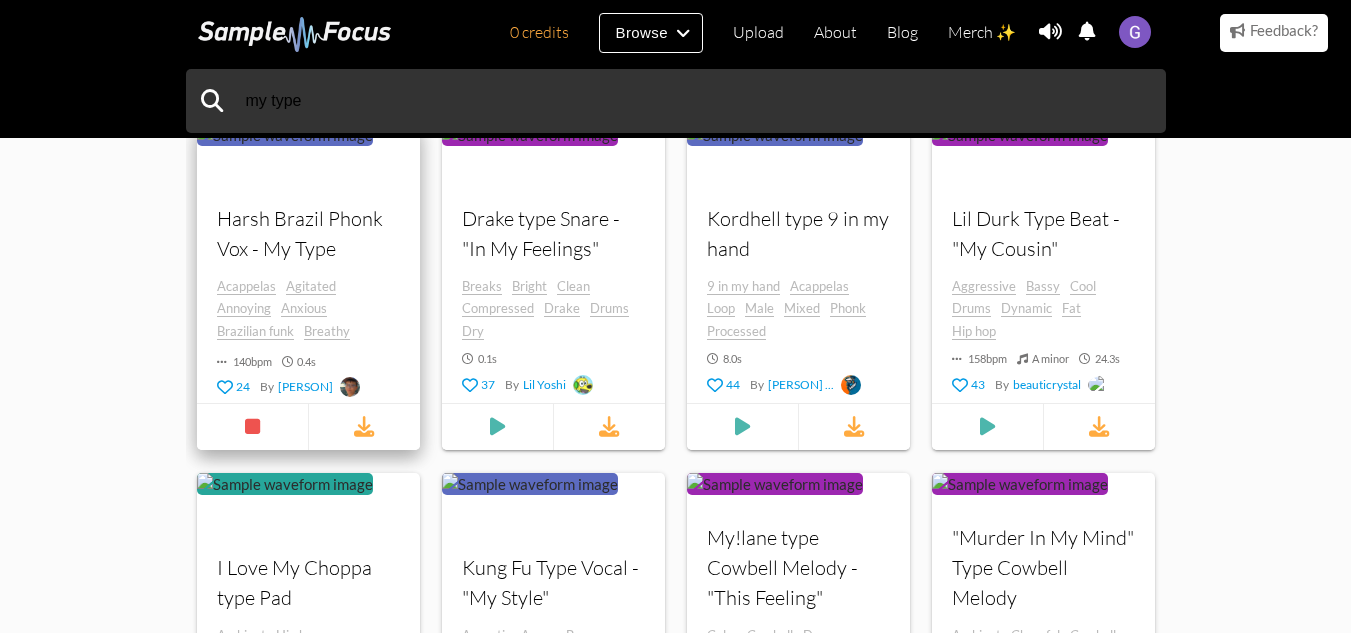 click on "Harsh Brazil Phonk Vox - My Type" at bounding box center (308, 198) 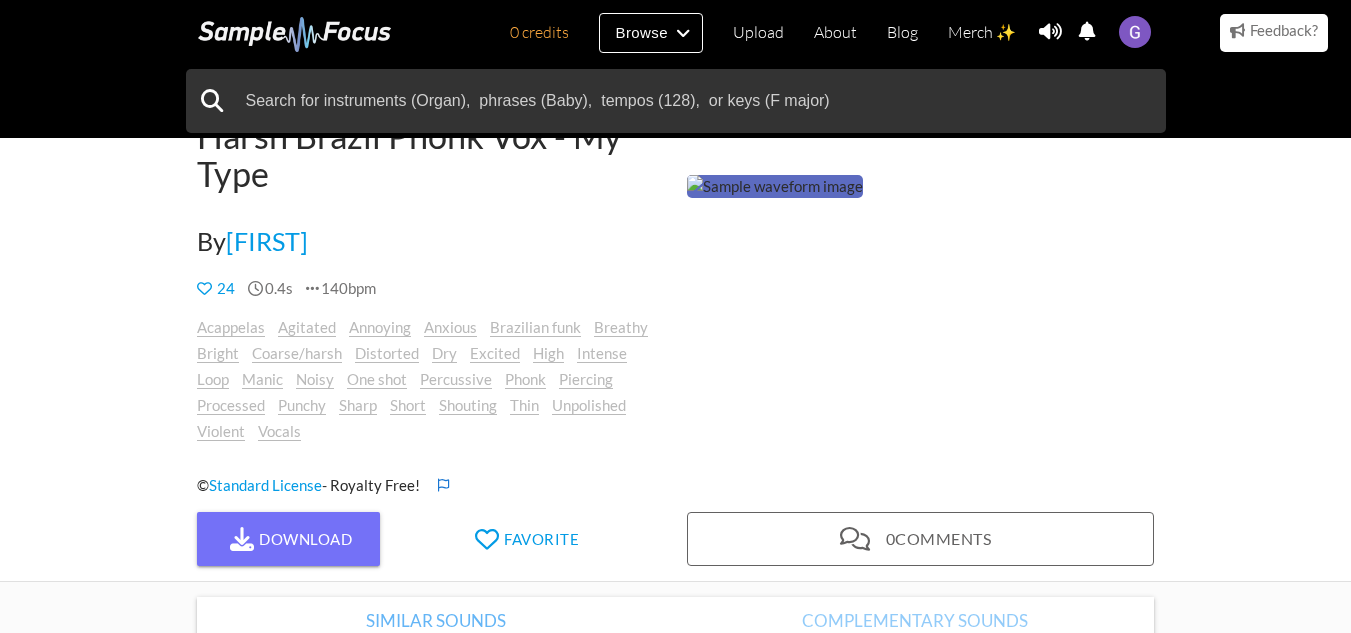 scroll, scrollTop: 0, scrollLeft: 0, axis: both 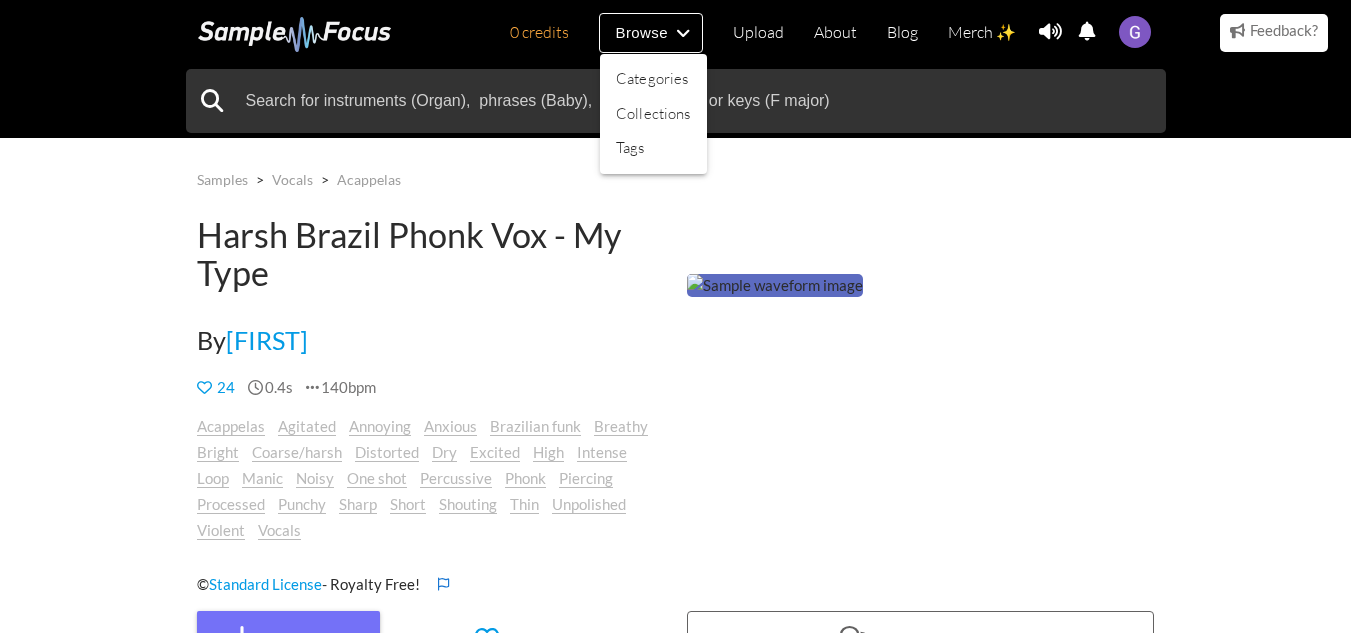 click at bounding box center (675, 316) 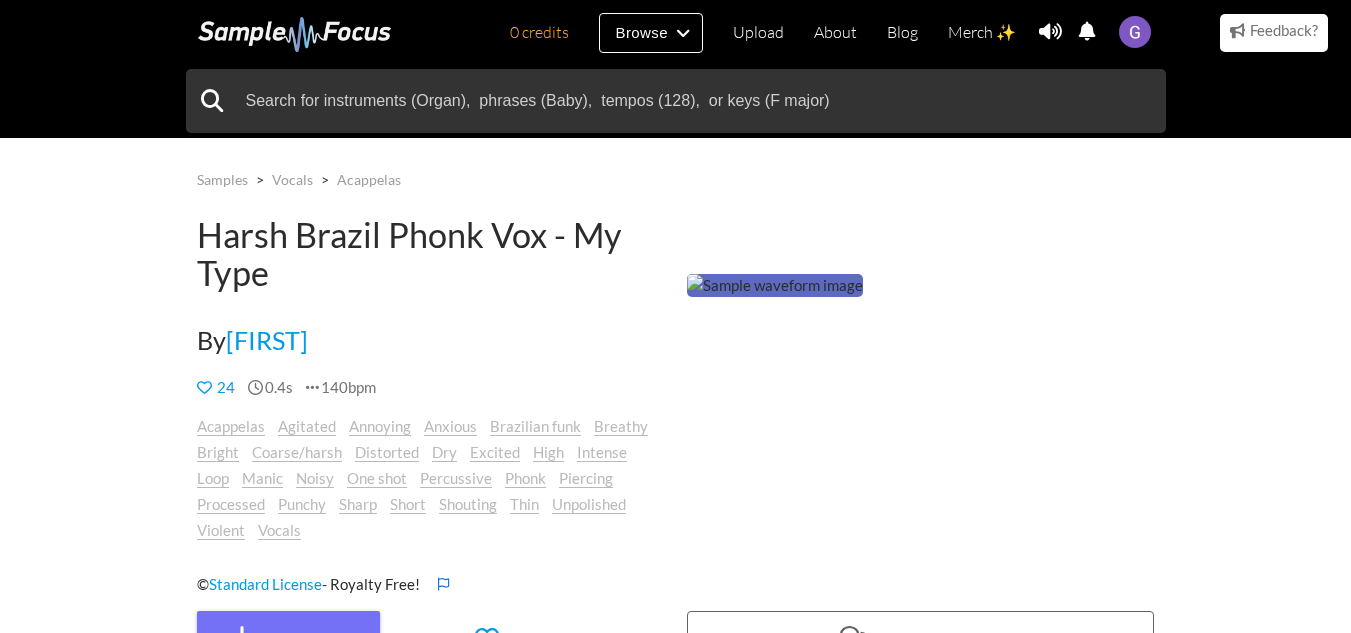 click at bounding box center (921, 374) 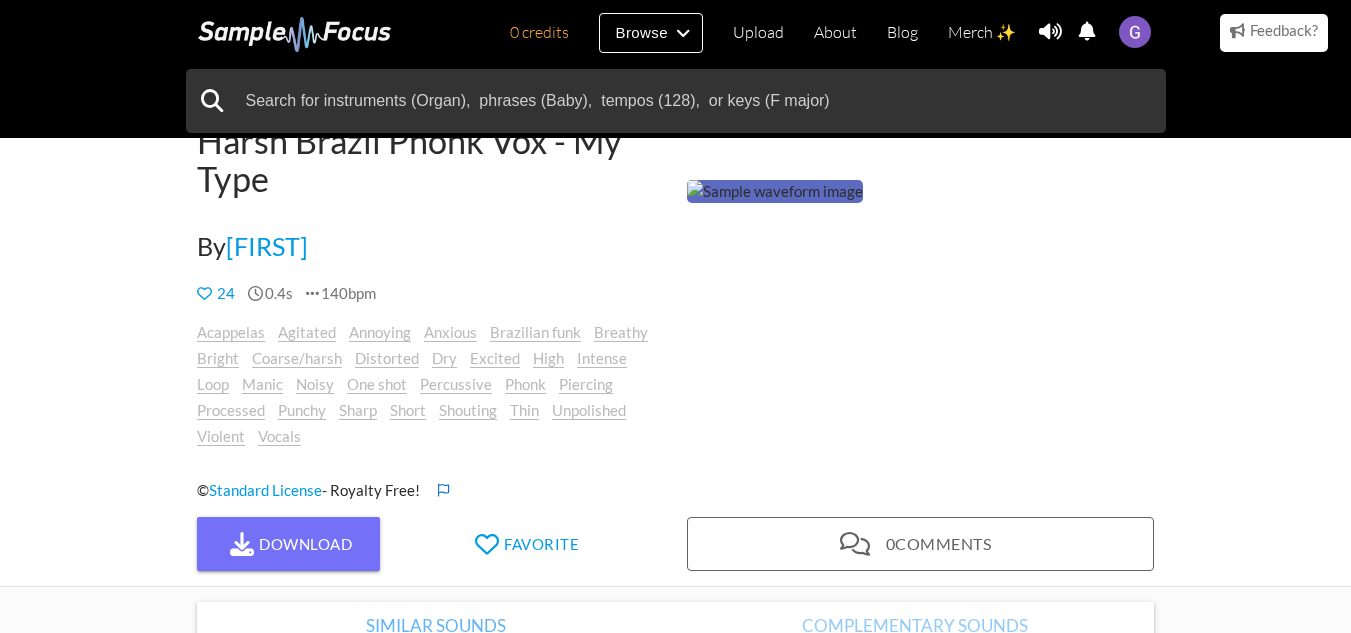 scroll, scrollTop: 102, scrollLeft: 0, axis: vertical 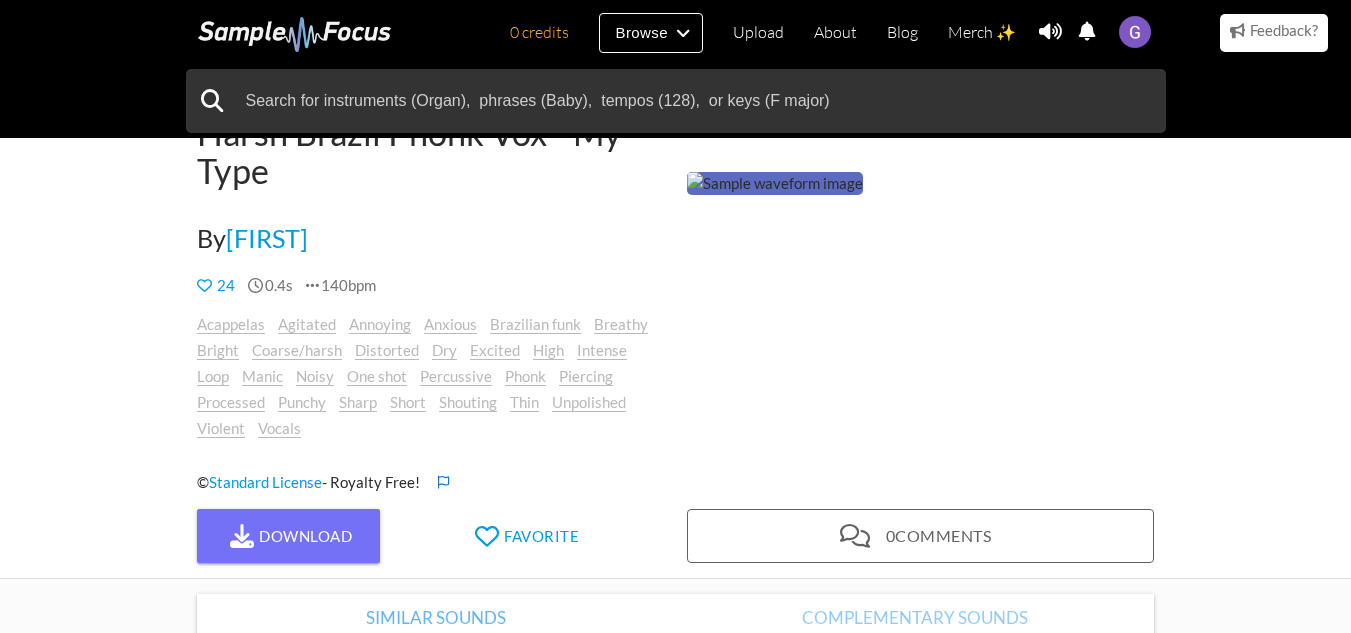 click on "0 credits
Browse
Upload
About
Blog
Merch ✨
Notifications Settings You have no notifications. View all notifications
Account
Subscription
Analytics
Notifications
Notification Settings
Log Out" at bounding box center (830, 32) 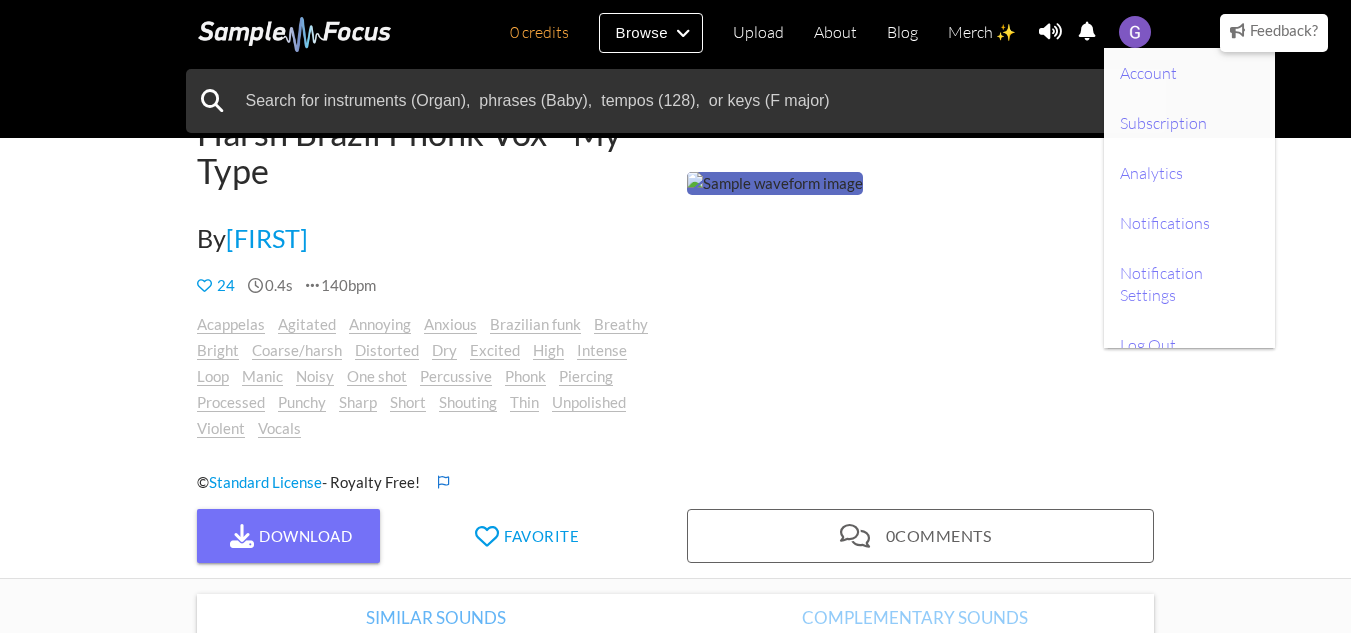 click at bounding box center (1135, 32) 